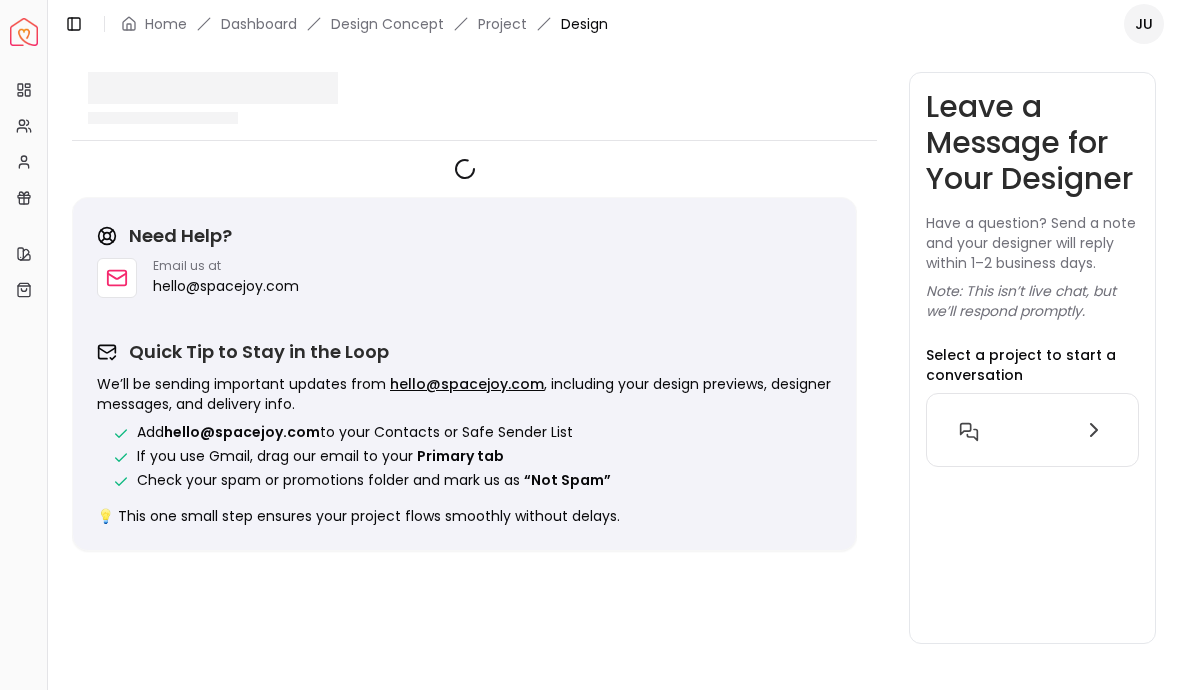 scroll, scrollTop: 0, scrollLeft: 0, axis: both 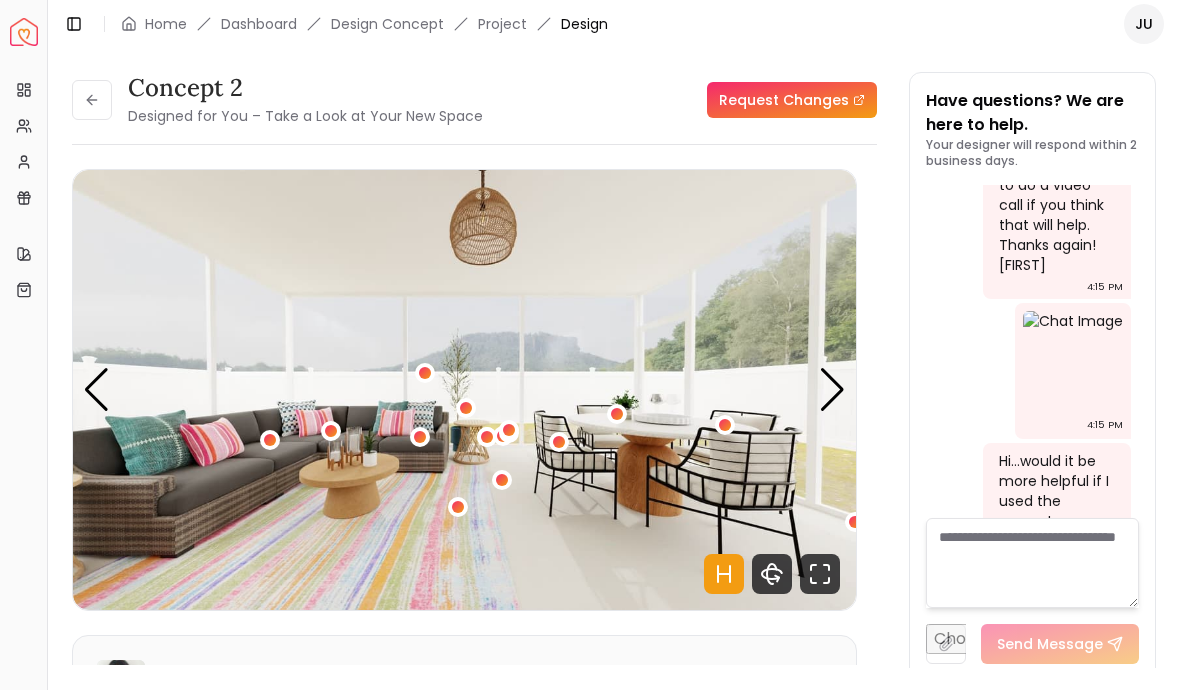 click at bounding box center [92, 100] 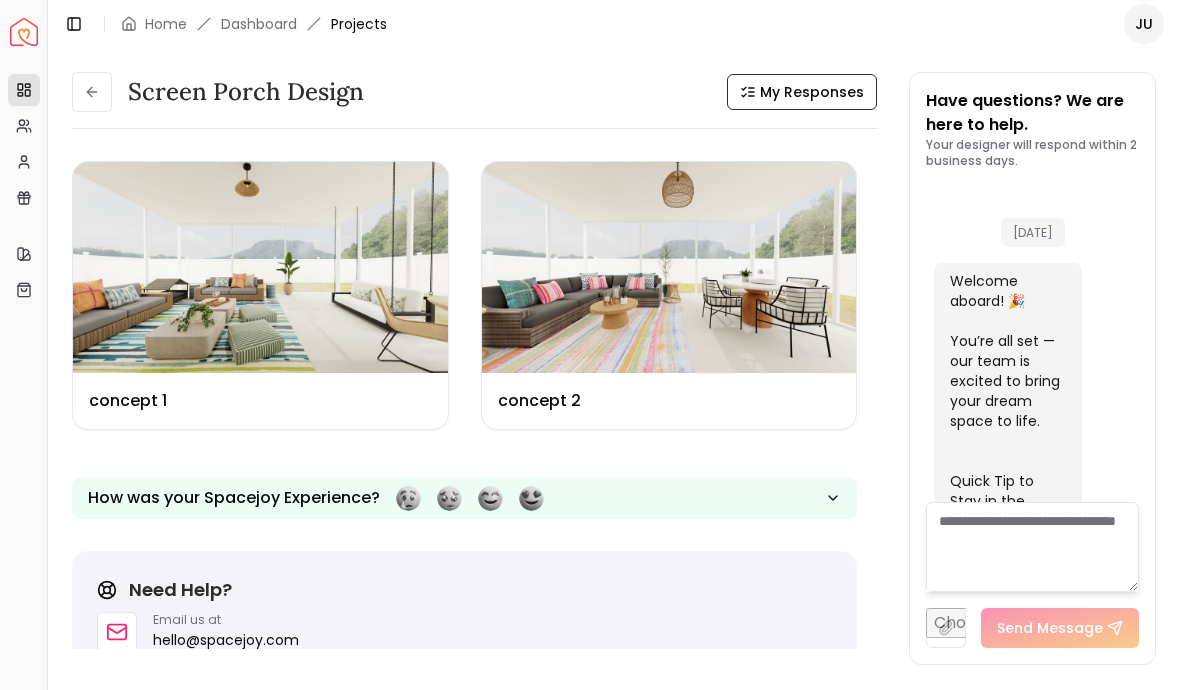 scroll, scrollTop: 1896, scrollLeft: 0, axis: vertical 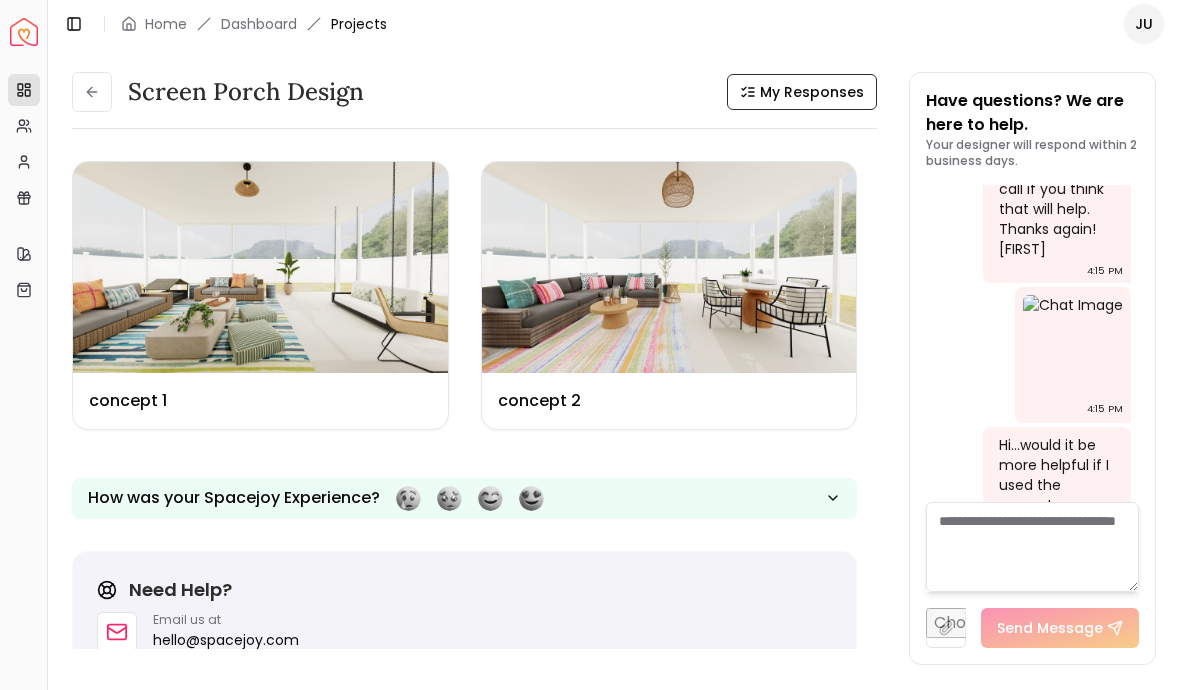 click at bounding box center [669, 267] 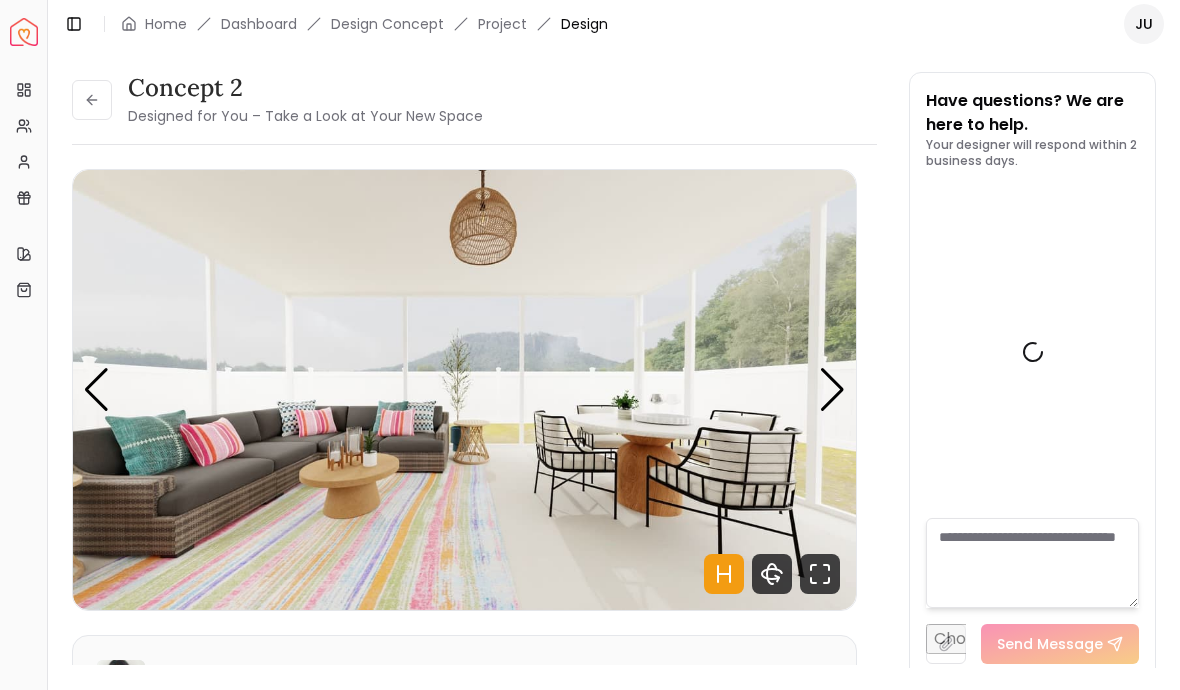 scroll, scrollTop: 1880, scrollLeft: 0, axis: vertical 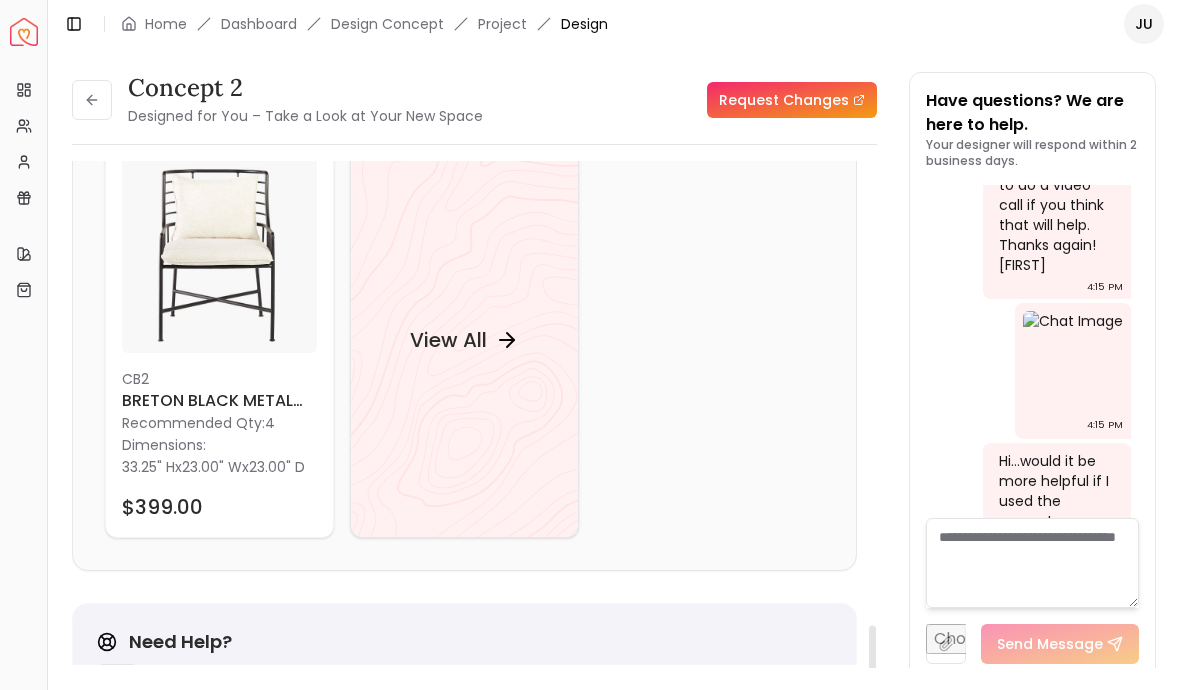 click on "View All" at bounding box center [464, 340] 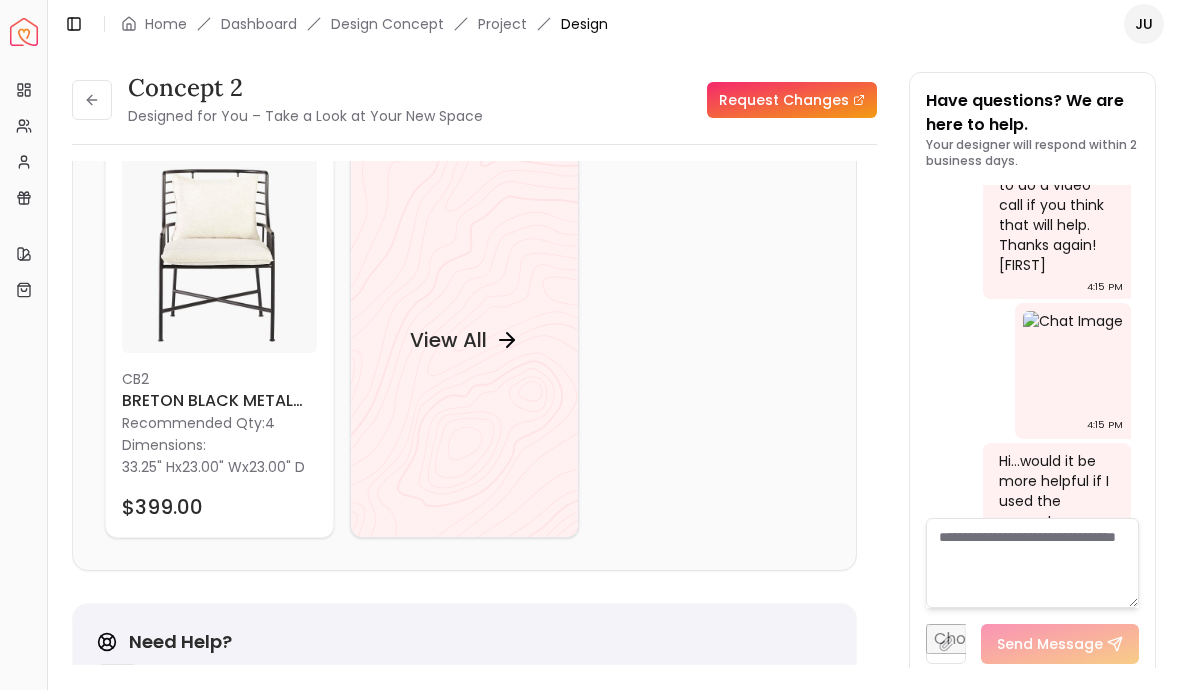 click 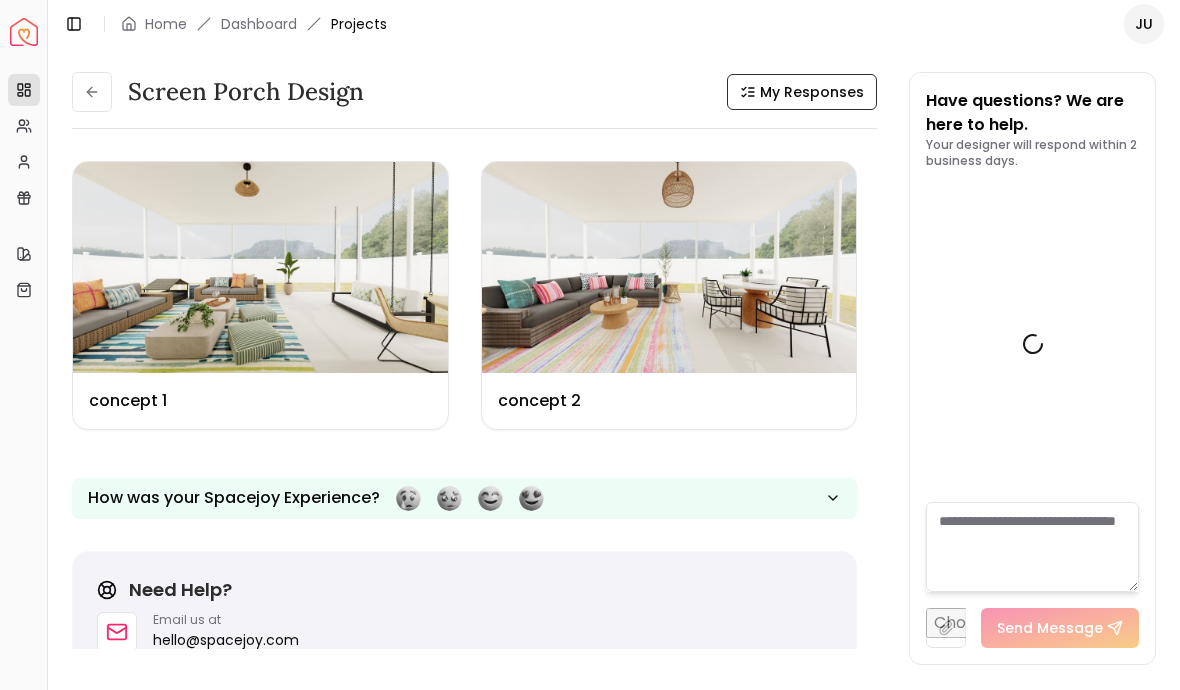 scroll, scrollTop: 1896, scrollLeft: 0, axis: vertical 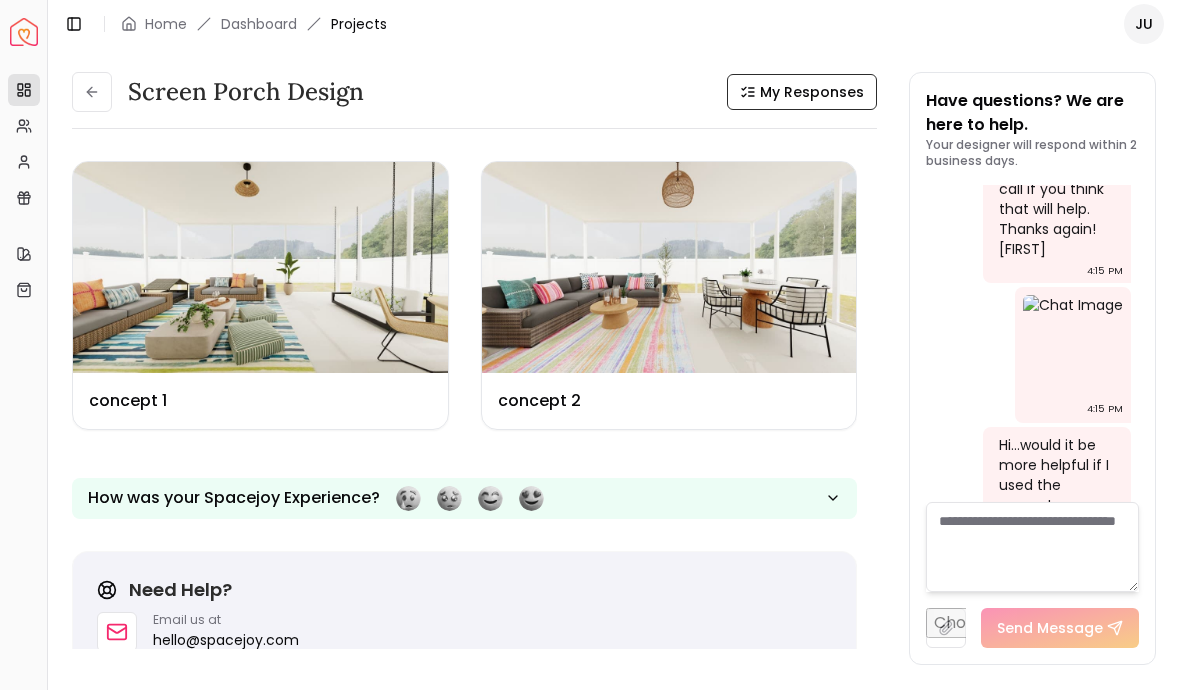 click on "Overview Projects My Referrals My Profile Gift Card Balance Quick Links My Style My Store" at bounding box center (23, 378) 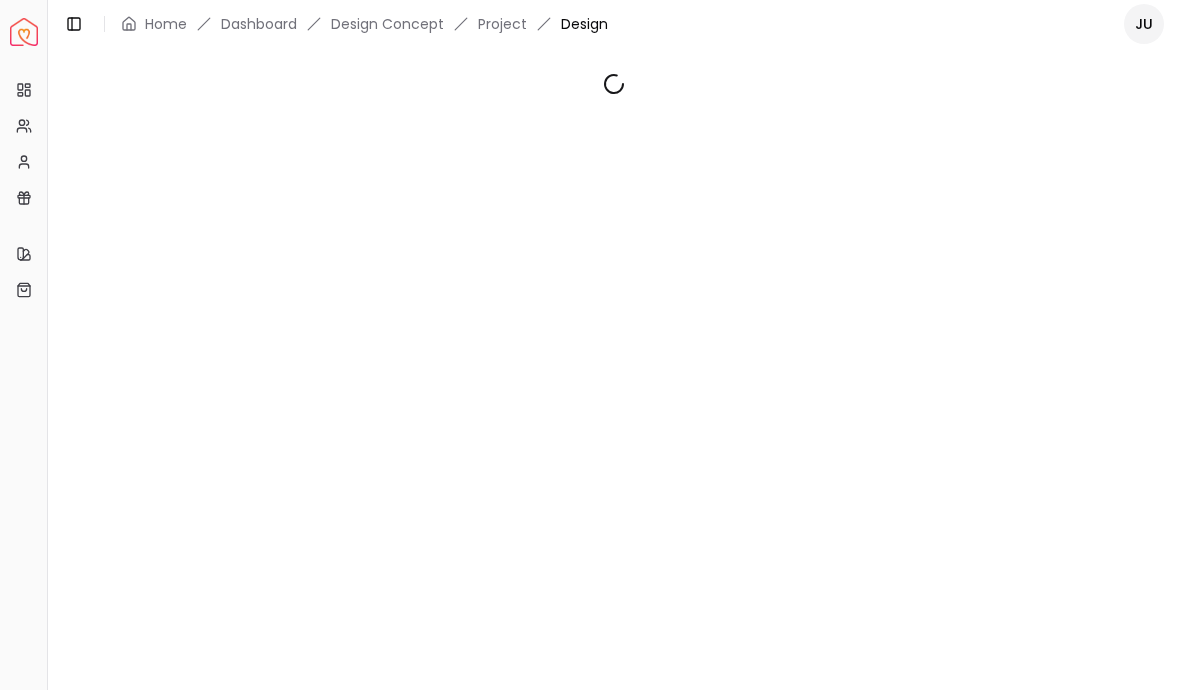 scroll, scrollTop: 0, scrollLeft: 0, axis: both 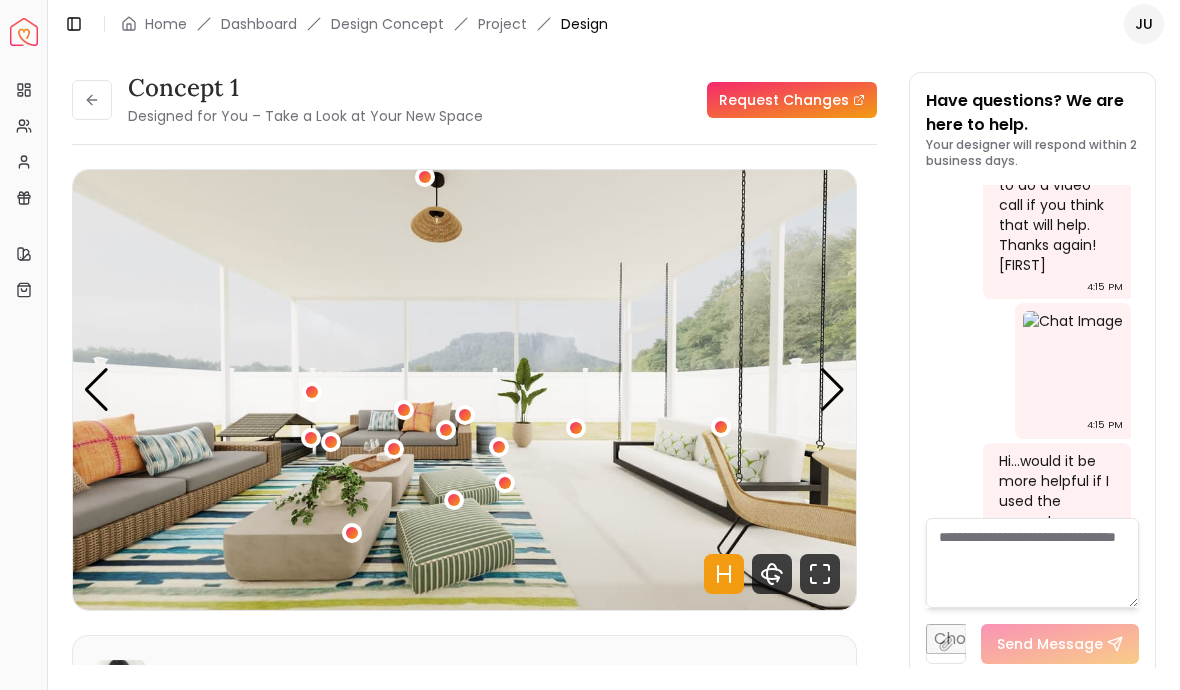 click at bounding box center (331, 442) 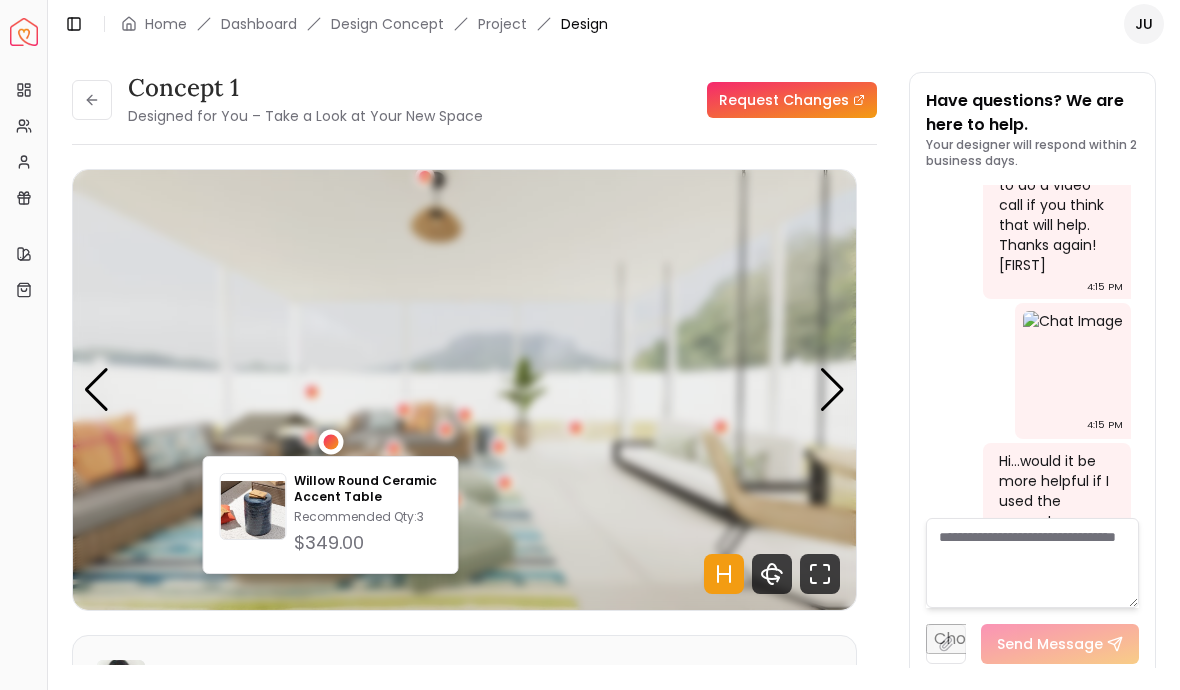 click on "concept 1 Designed for You – Take a Look at Your New Space Request Changes concept 1 Designed for You – Take a Look at Your New Space Request Changes Hotspots On Density Show All Pannellum Loading... Start [FIRST] [LAST] Please listen to the voice note from your designer, outlining the details of your design. Audio Note: Audio Note  1 0:00  /  0:57 Transcript:  Hi [FIRST], for your first design you're going to see a colorful boho getawa... Read more Wall Paints Featured in Your Design - Why Shop with Spacejoy? Shopping through Spacejoy isn’t just convenient — it’s smarter. Here’s why: One Cart, All Brands Our concierge places your orders across all retailers—no juggling multiple accounts. Track Everything, In One Place Monitor all your orders from different brands in your Spacejoy dashboard. Returns? Refunds? Relax. We manage returns and refunds with retailers so you don’t have to. Price Match Guarantee We match the best prices and notify you of drops before placing orders. Deals Done Right ( 19" at bounding box center (614, 358) 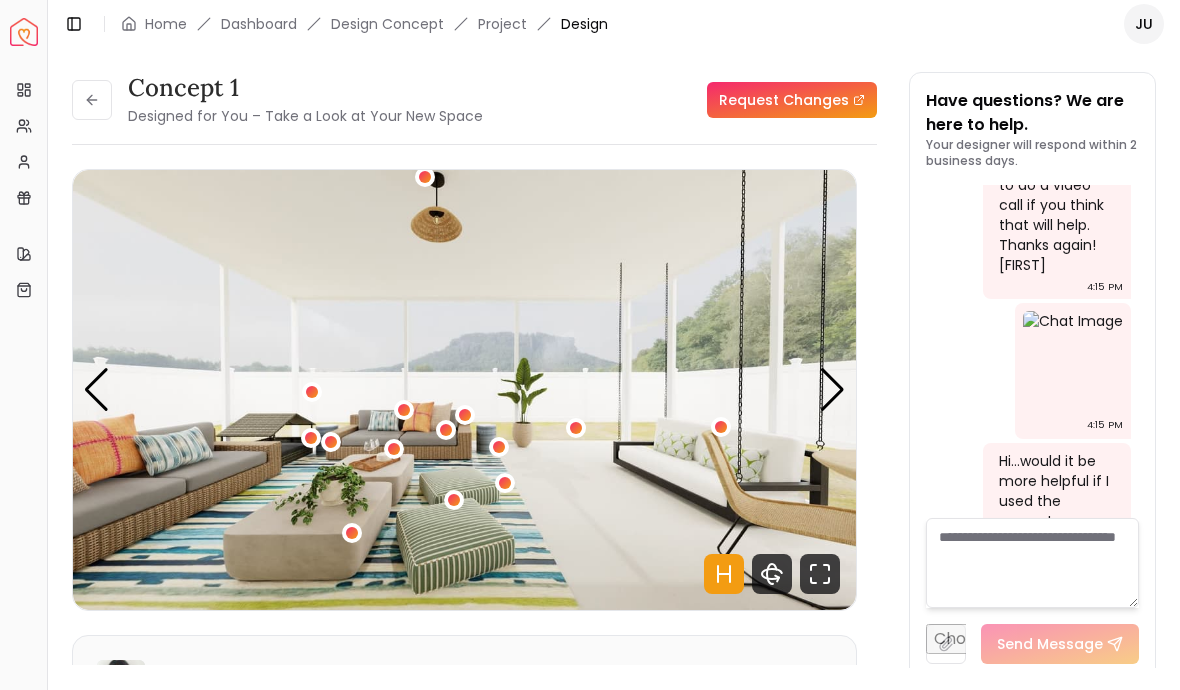 click at bounding box center [832, 390] 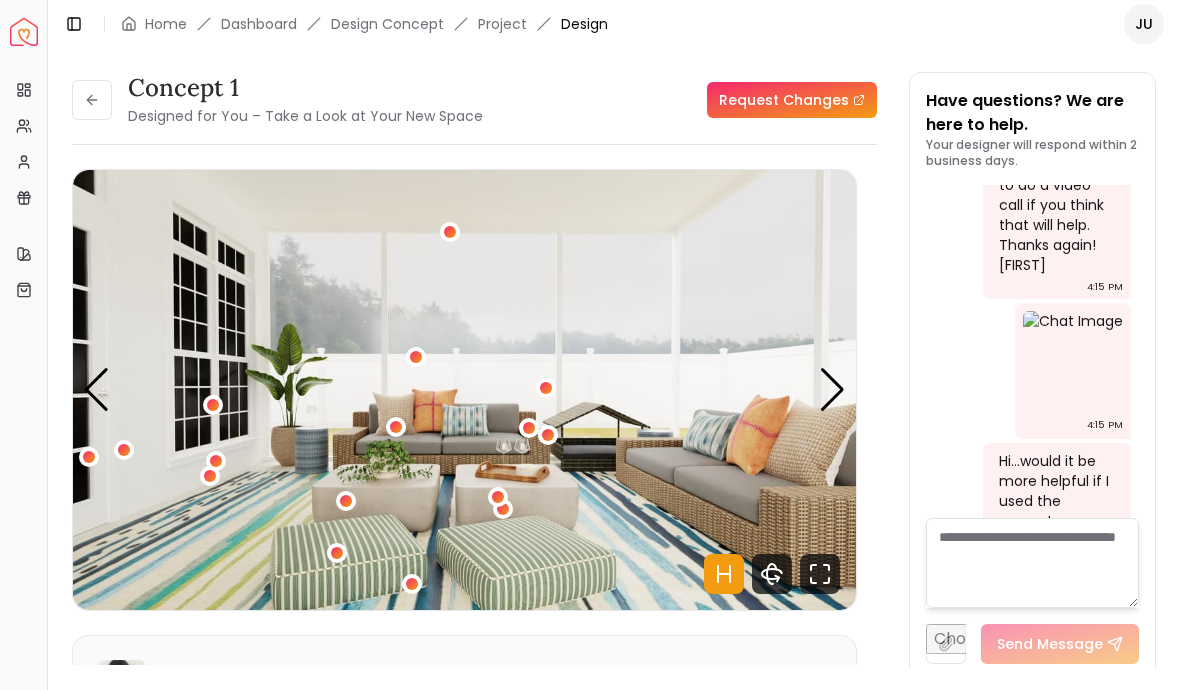 click at bounding box center (464, 390) 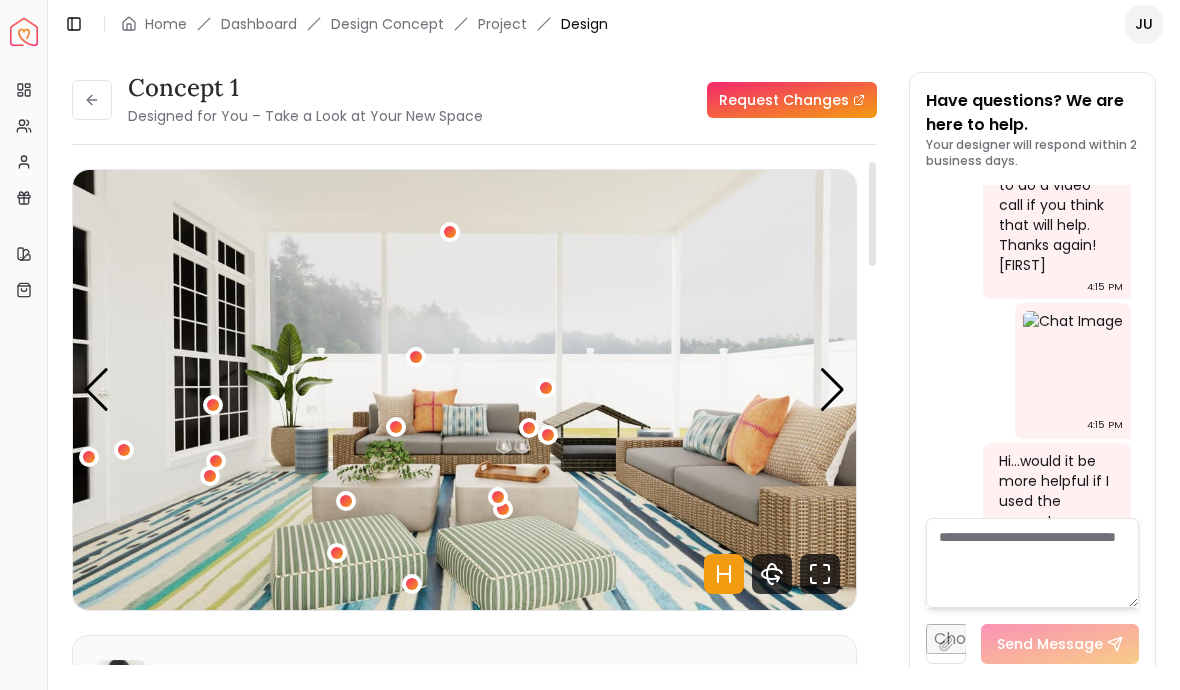 click at bounding box center [832, 390] 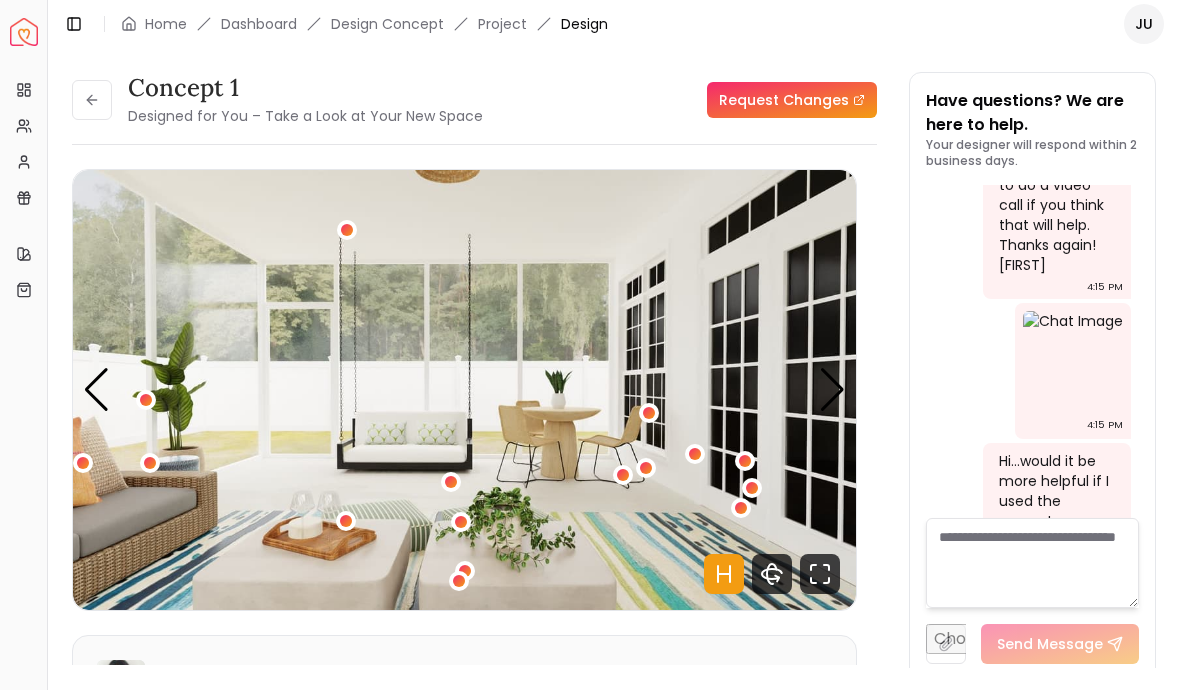 click at bounding box center [832, 390] 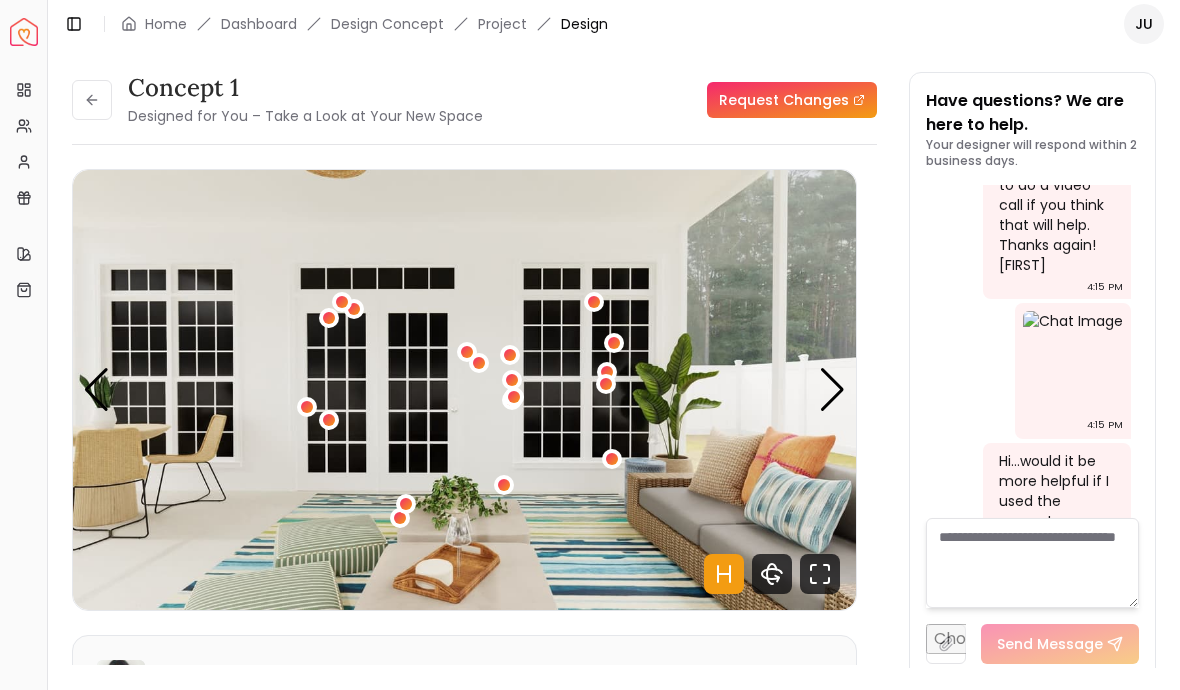 click at bounding box center (464, 390) 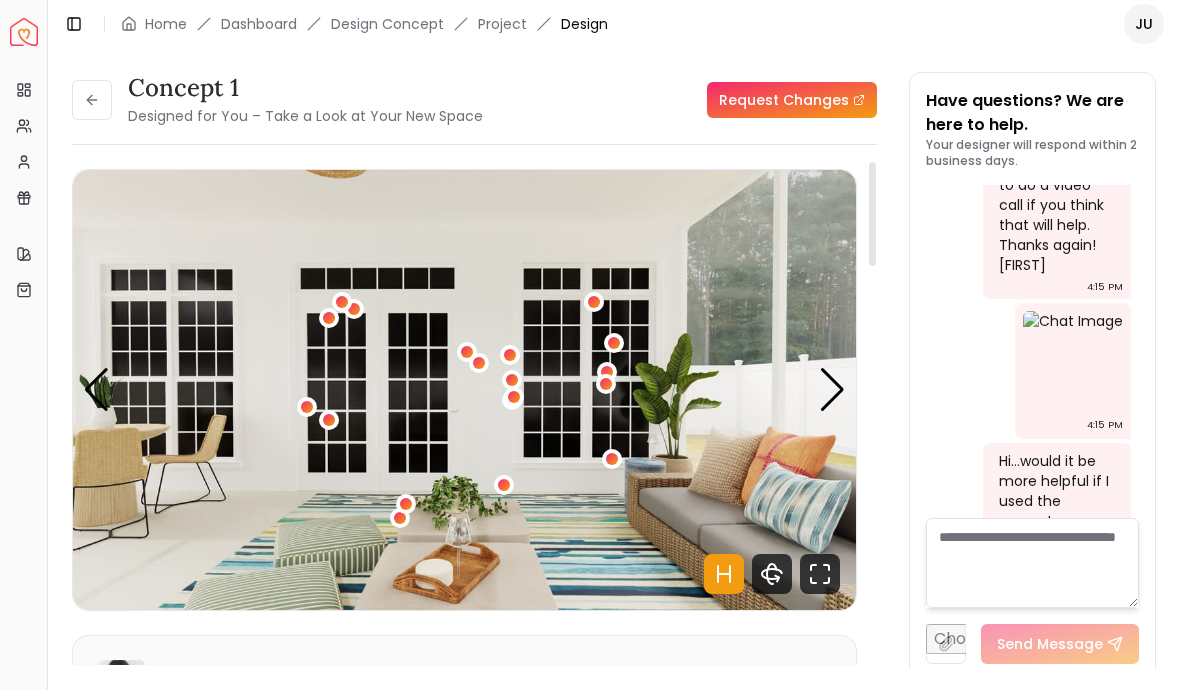 click at bounding box center [832, 390] 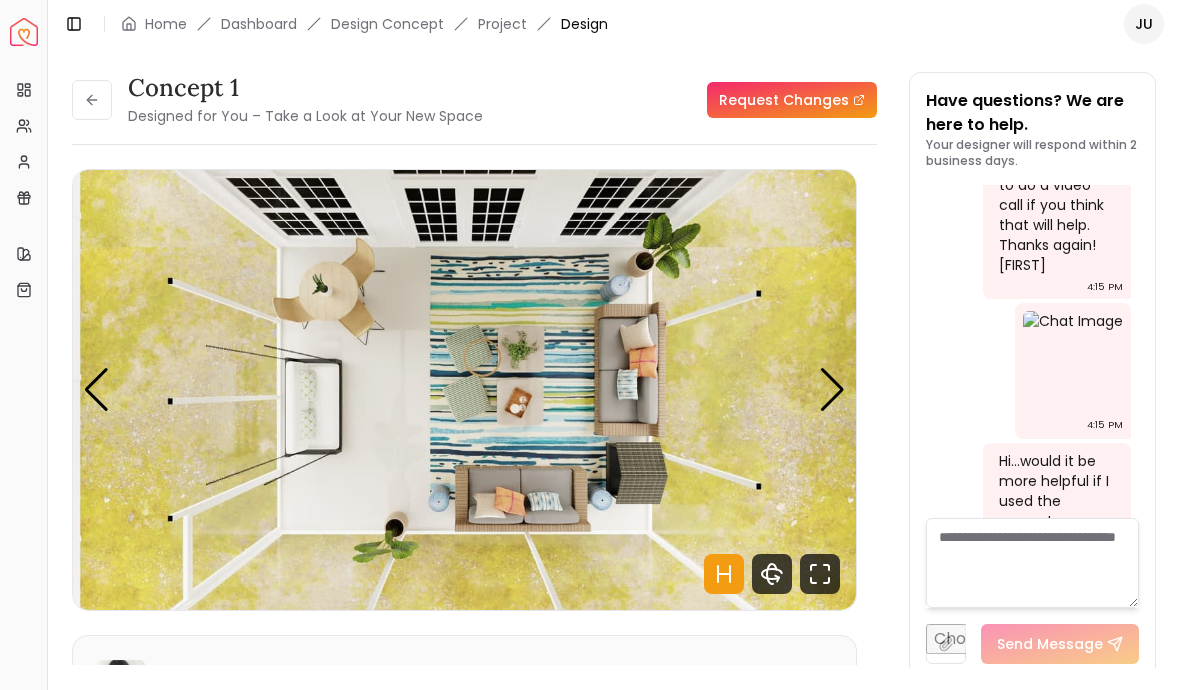 click 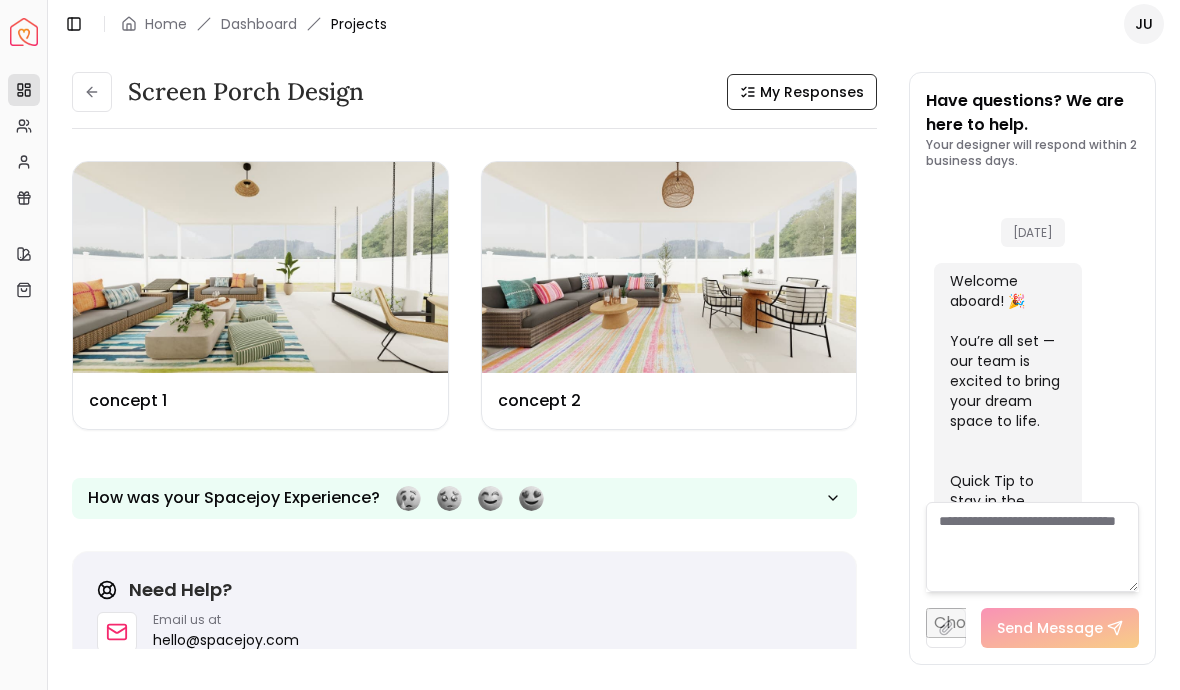 scroll, scrollTop: 1896, scrollLeft: 0, axis: vertical 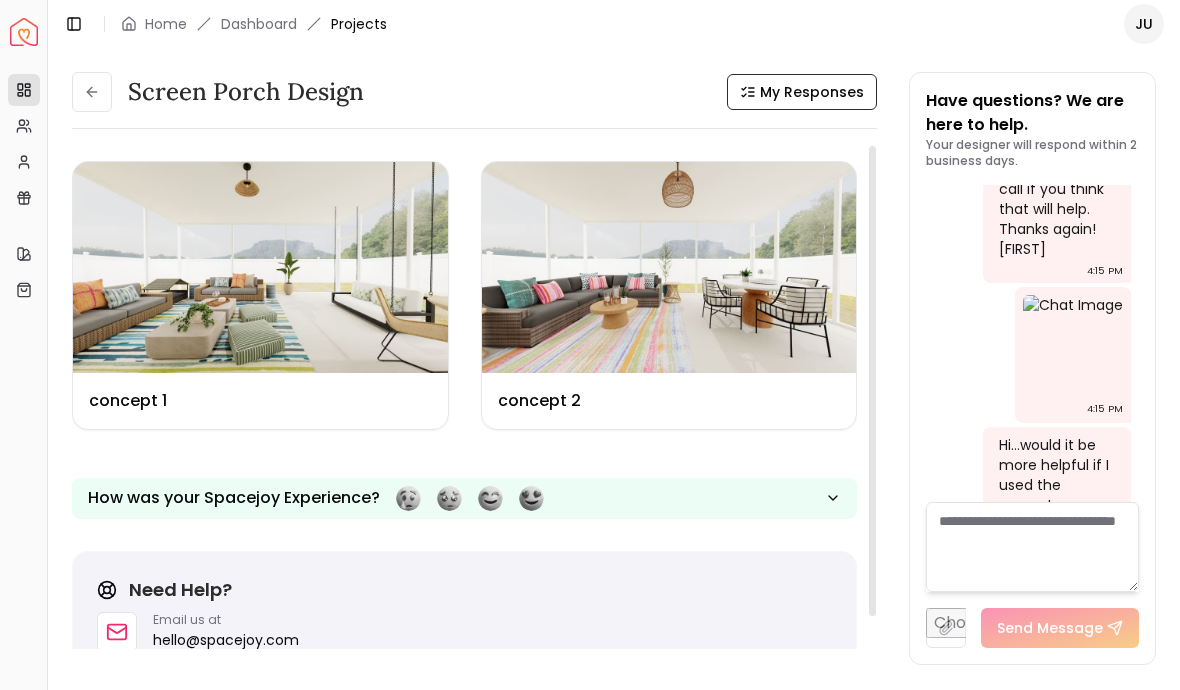 click at bounding box center (669, 267) 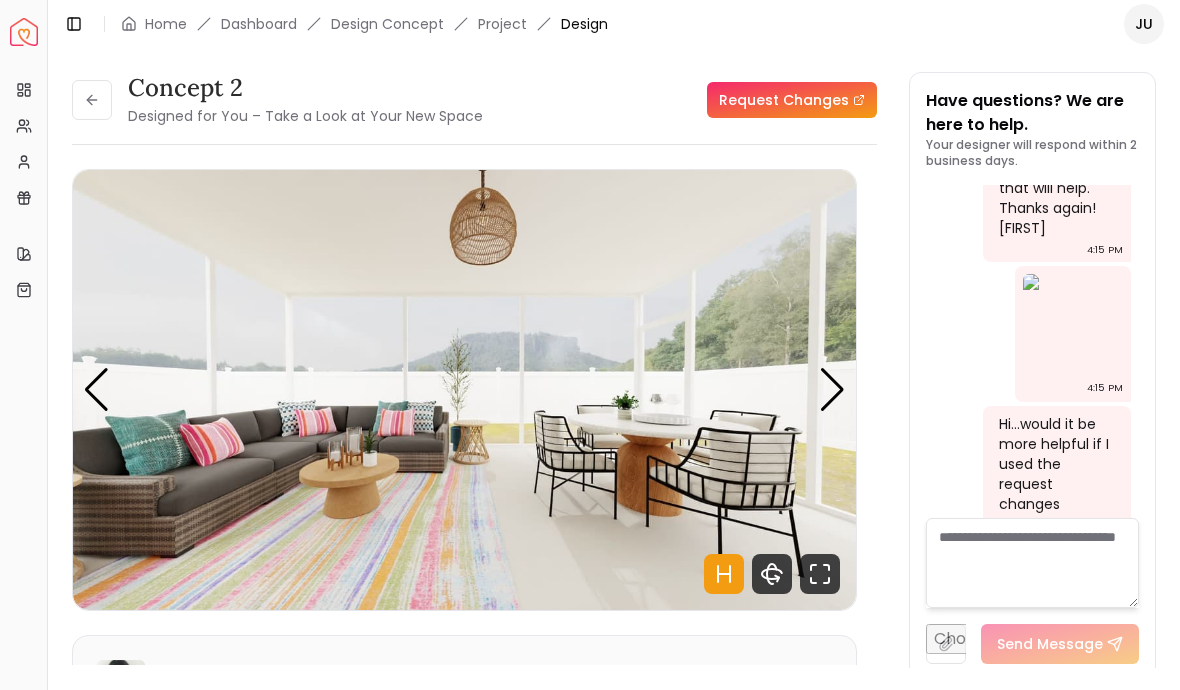 scroll, scrollTop: 1880, scrollLeft: 0, axis: vertical 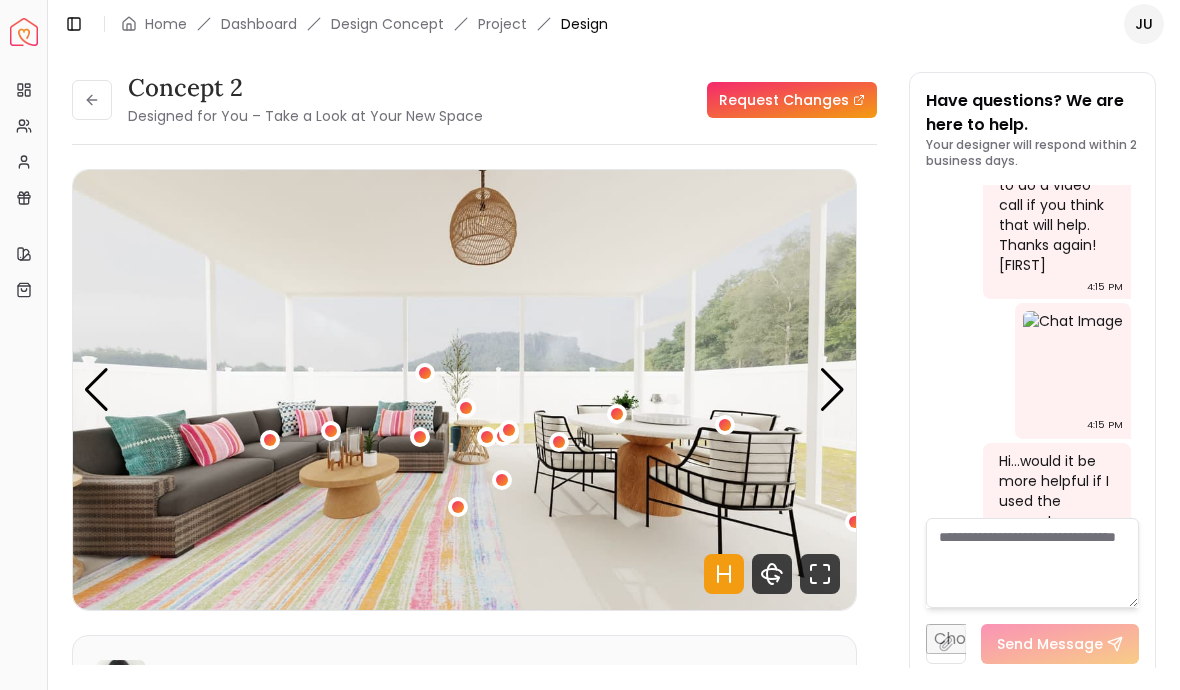 click at bounding box center (832, 390) 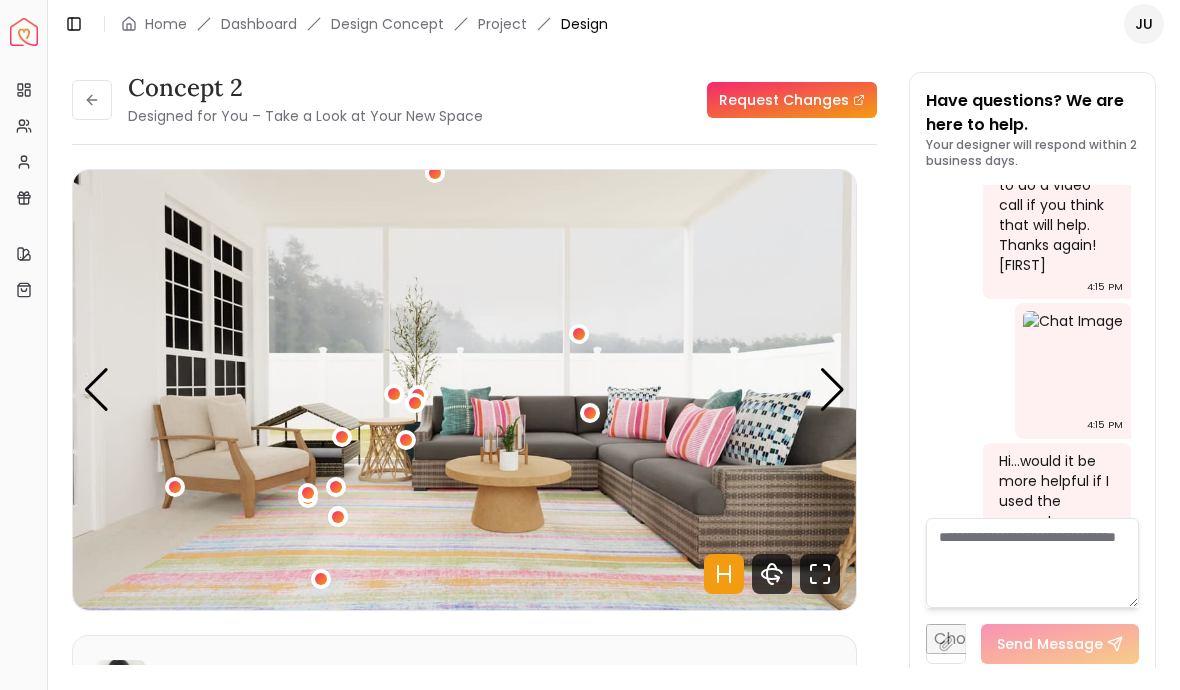 click at bounding box center [342, 437] 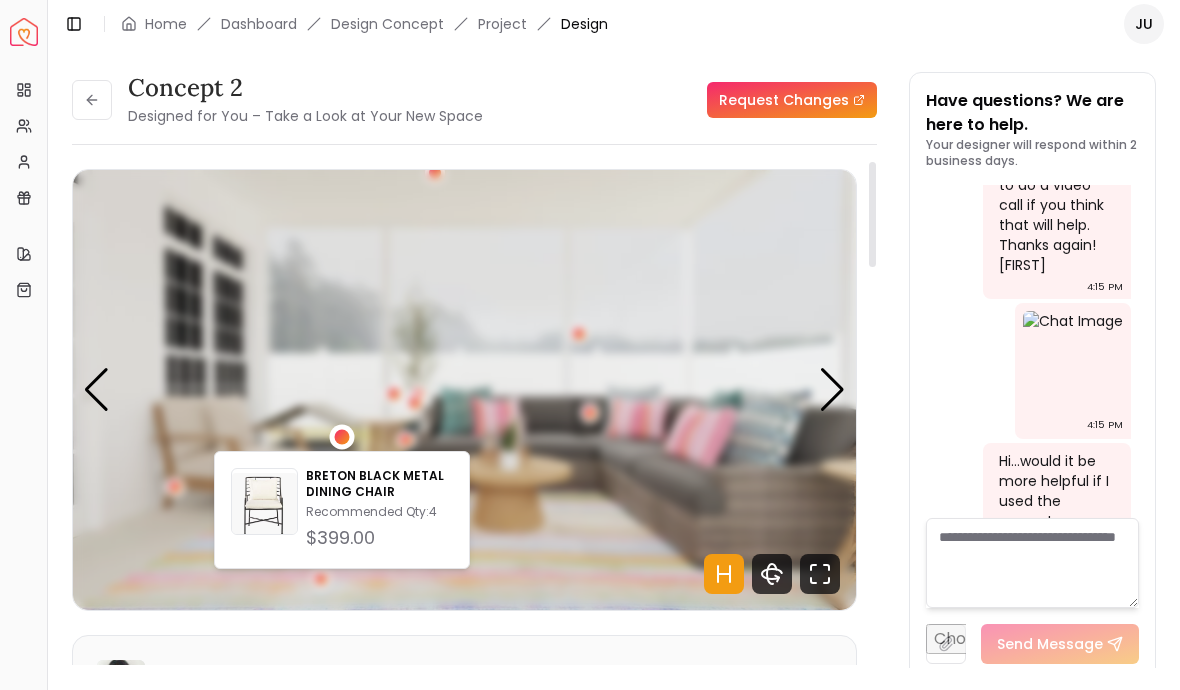 click at bounding box center (464, 390) 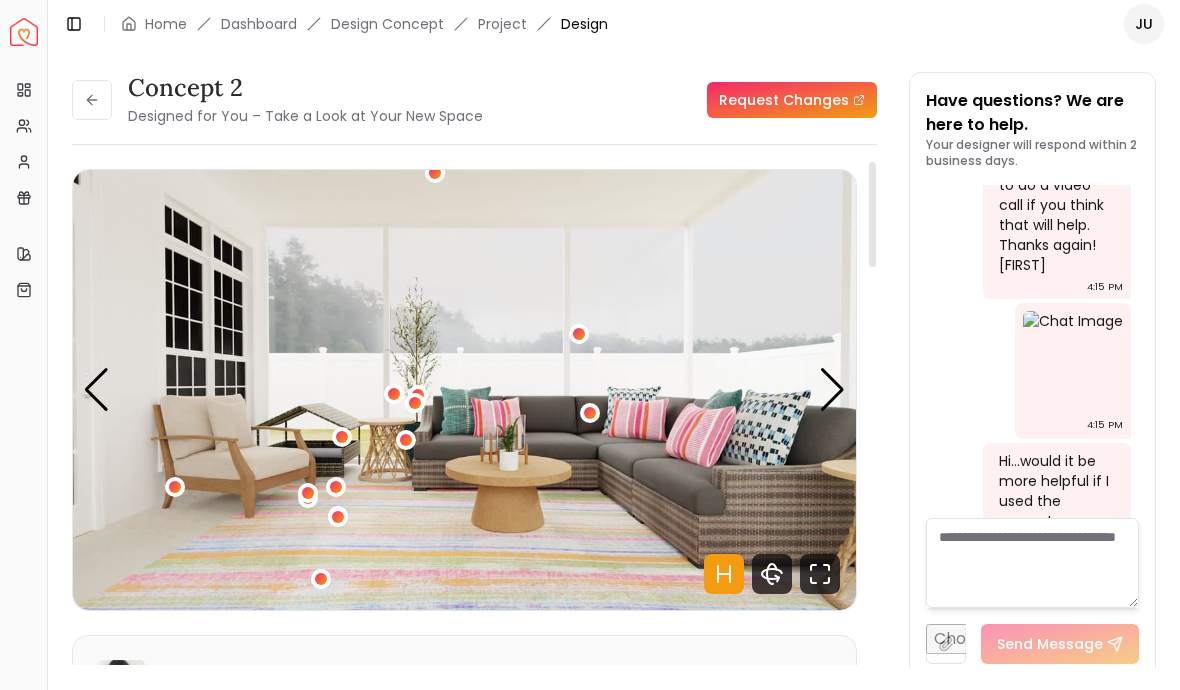 click at bounding box center (832, 390) 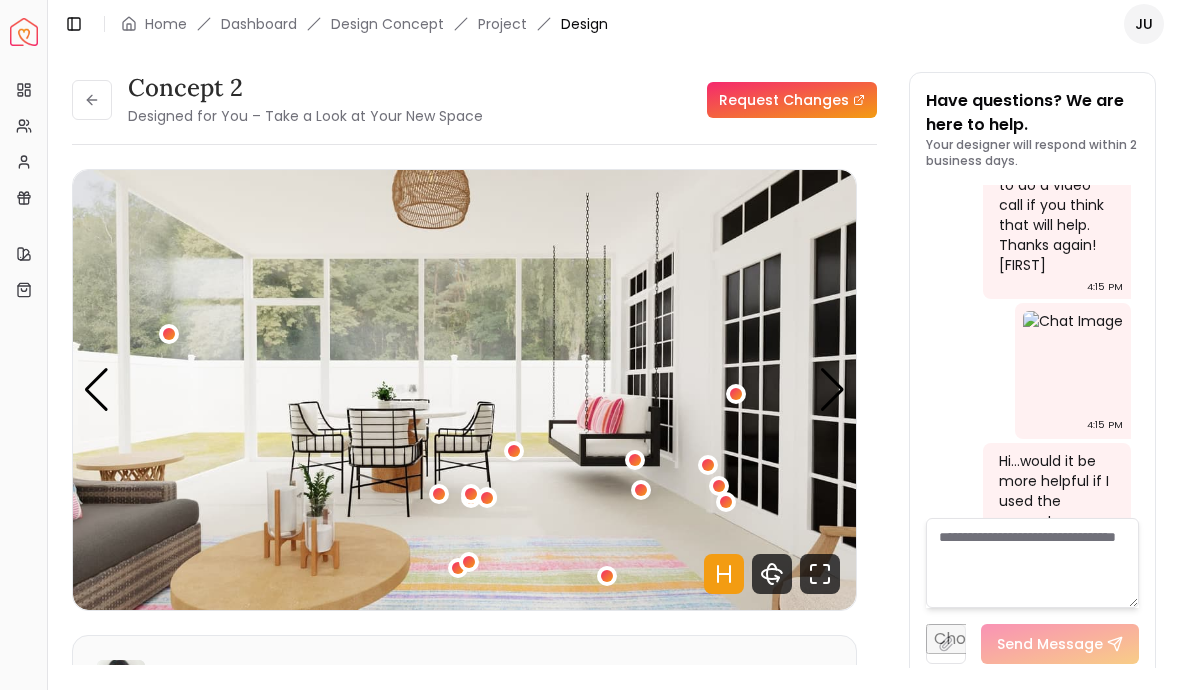 click at bounding box center [464, 390] 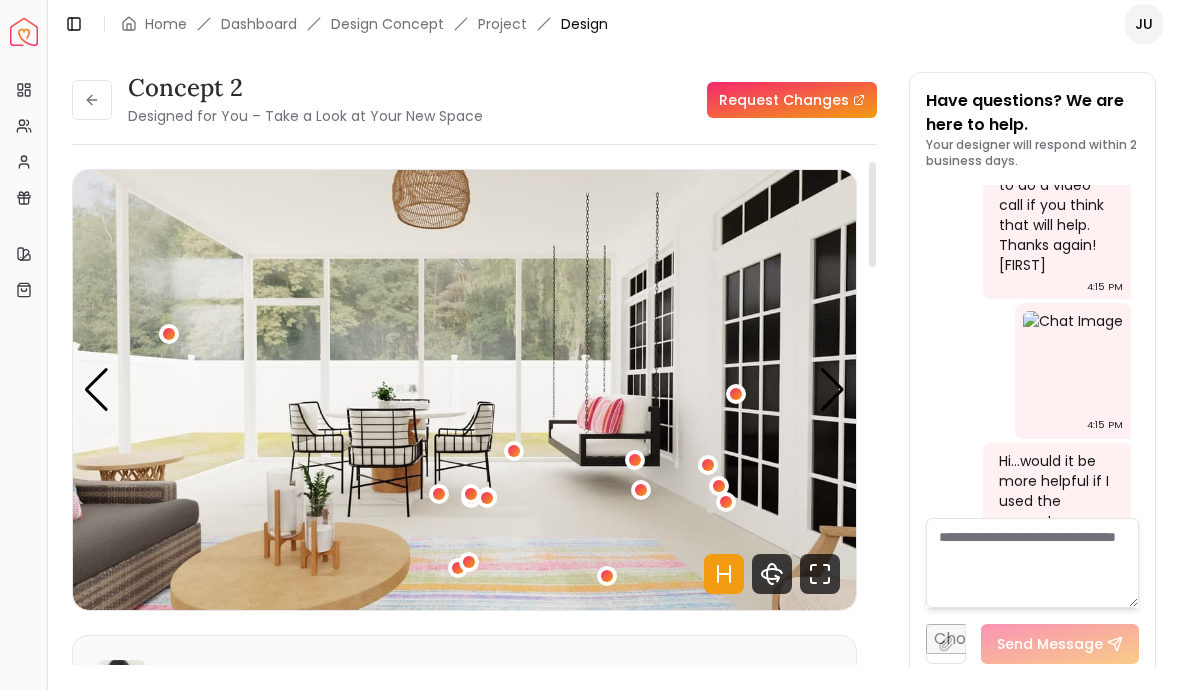 click at bounding box center [96, 390] 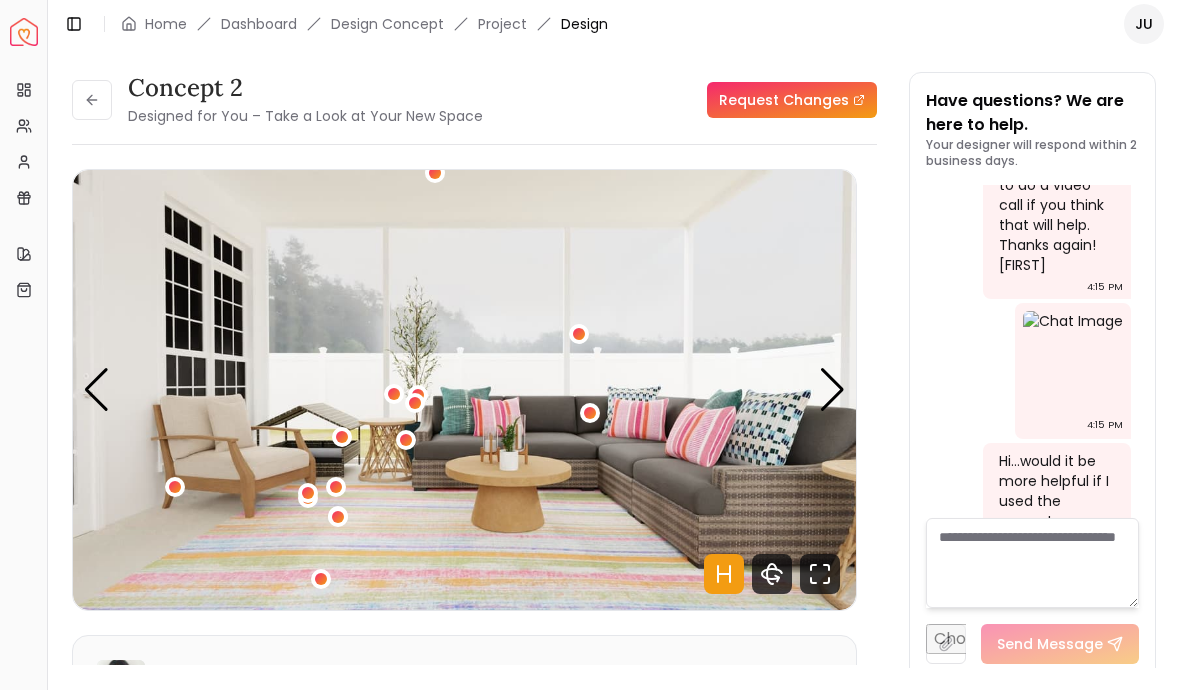 click at bounding box center (464, 390) 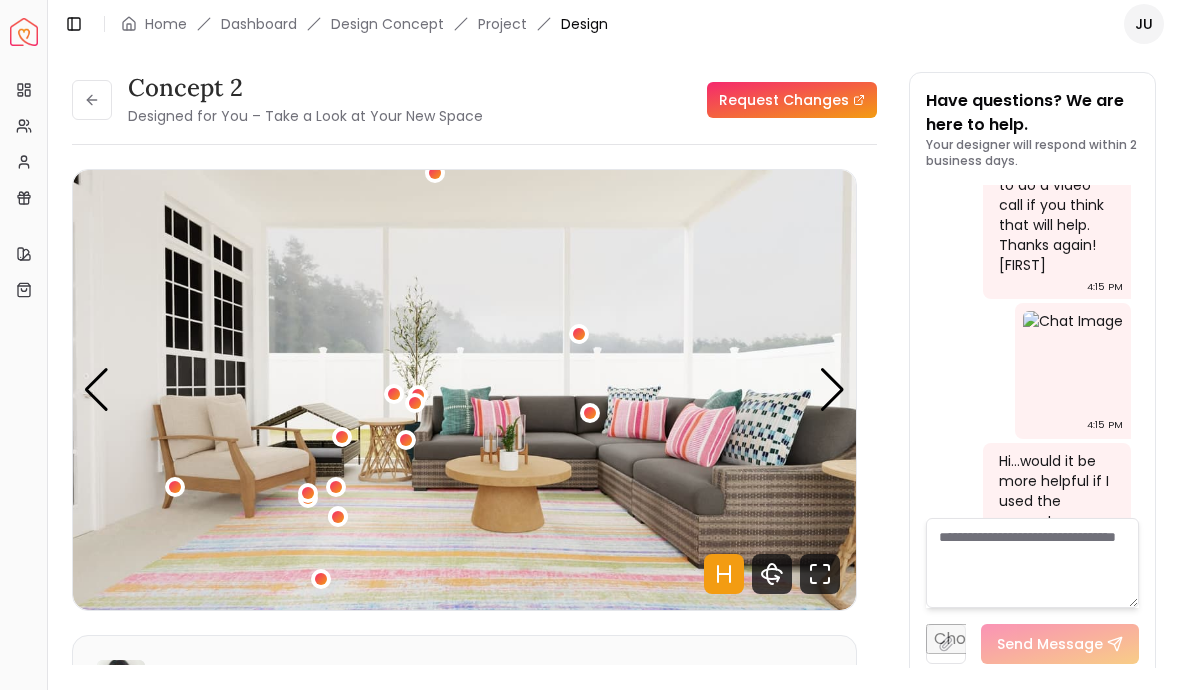 click at bounding box center [464, 390] 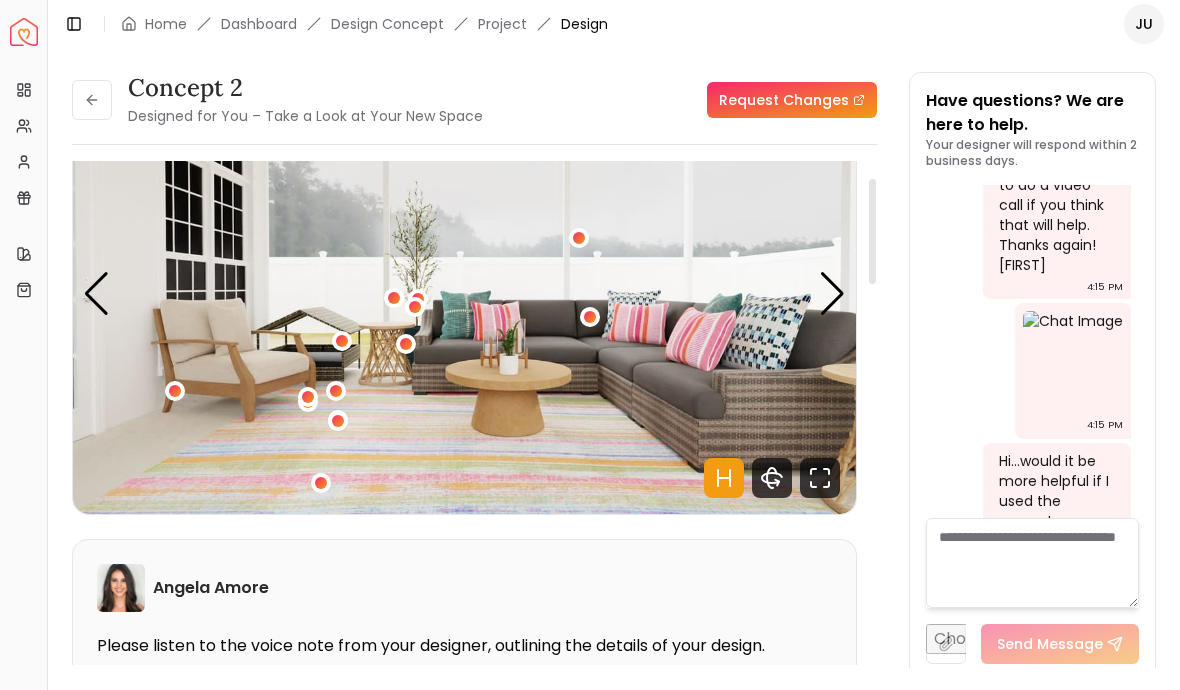 scroll, scrollTop: 94, scrollLeft: 0, axis: vertical 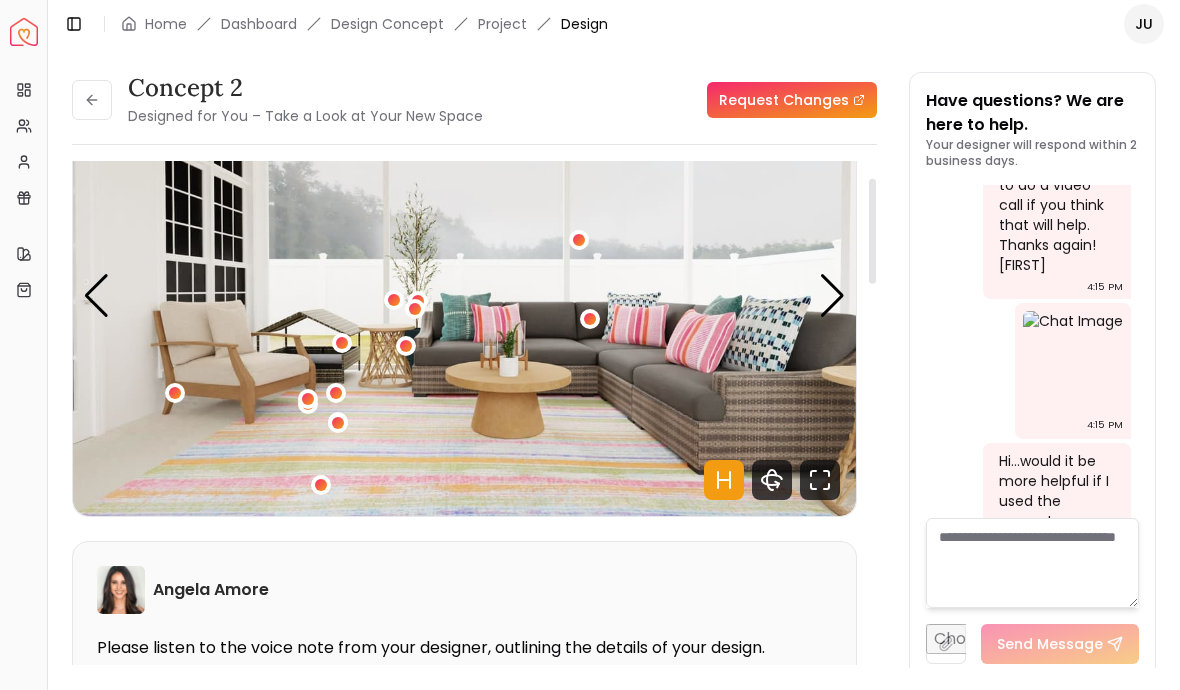 click at bounding box center (464, 296) 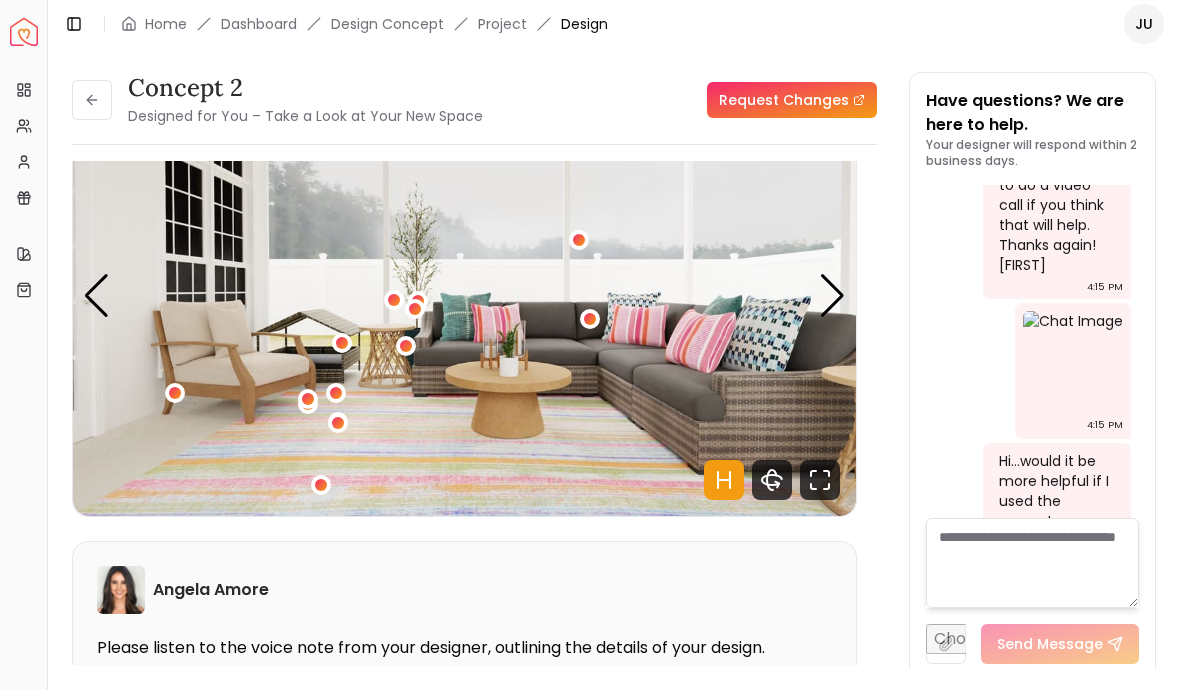 click at bounding box center [464, 296] 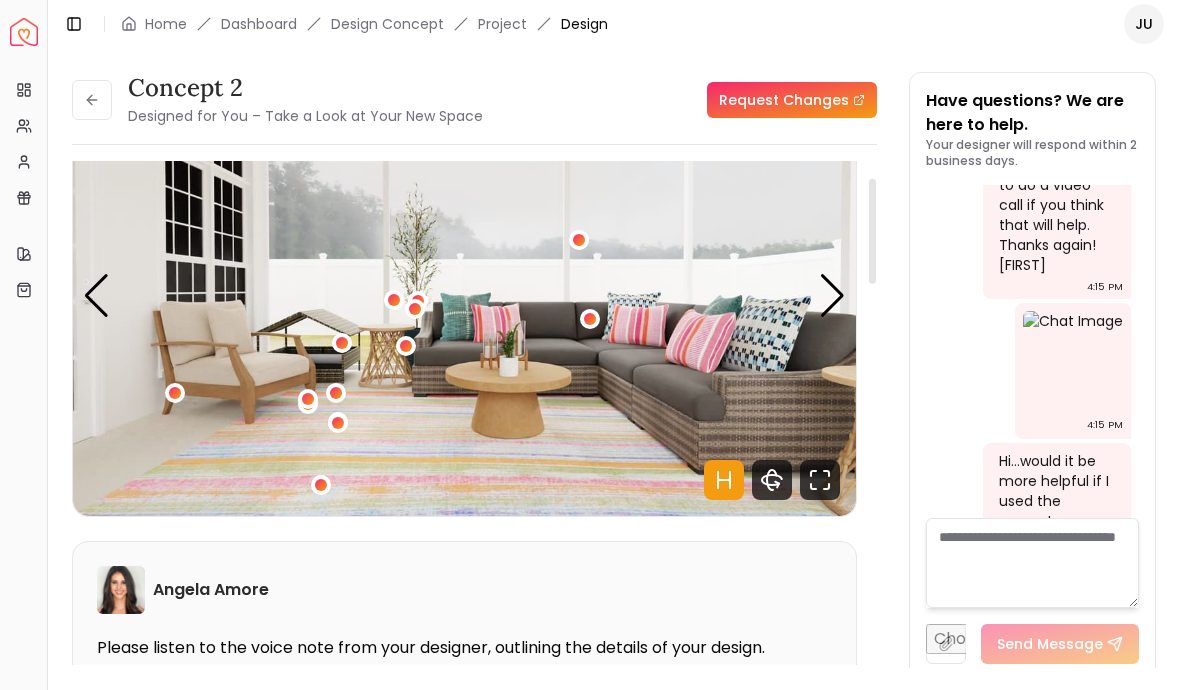 click at bounding box center [832, 296] 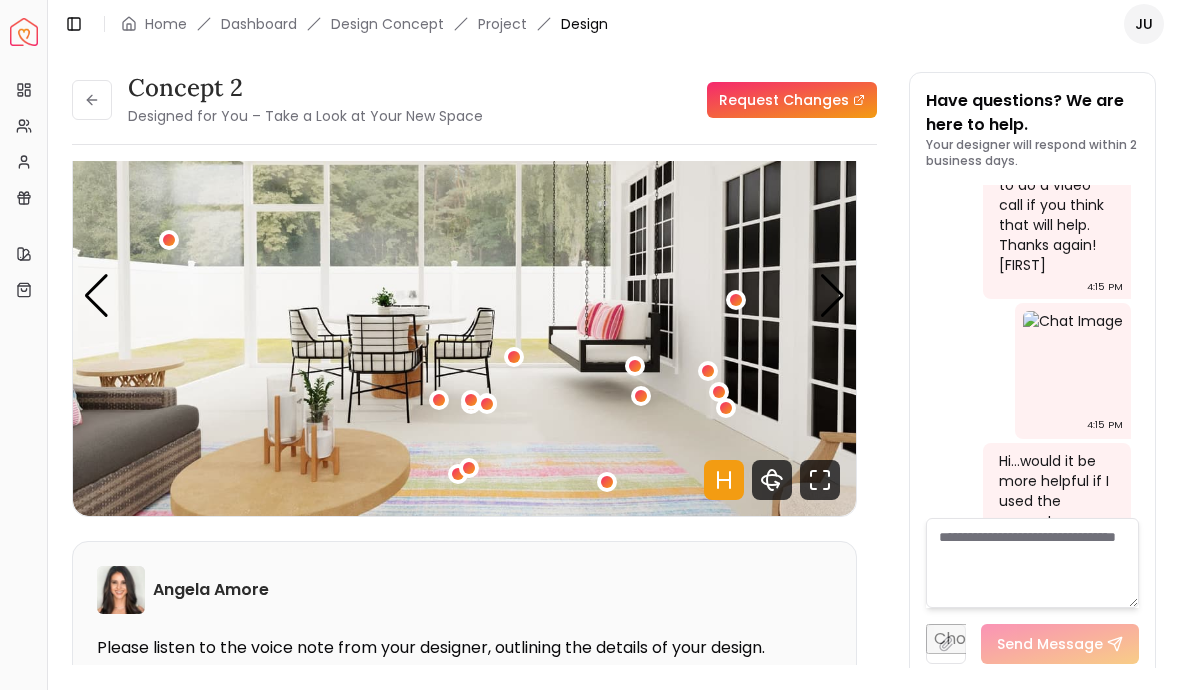 click at bounding box center [832, 296] 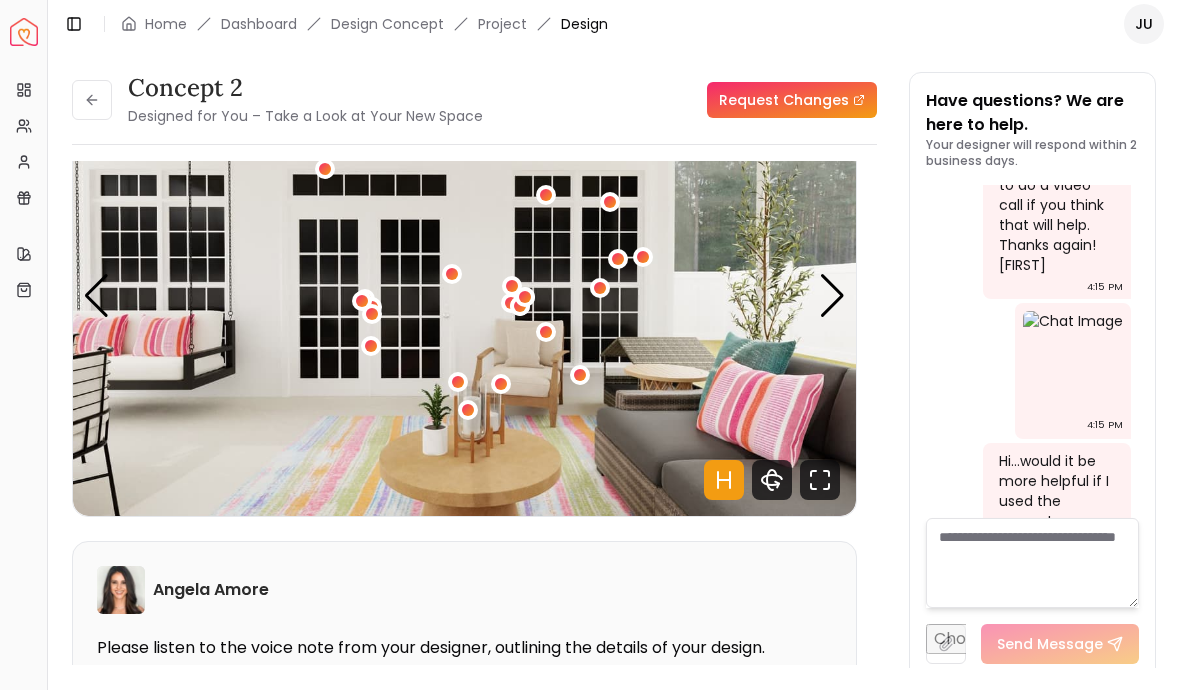 click at bounding box center [464, 296] 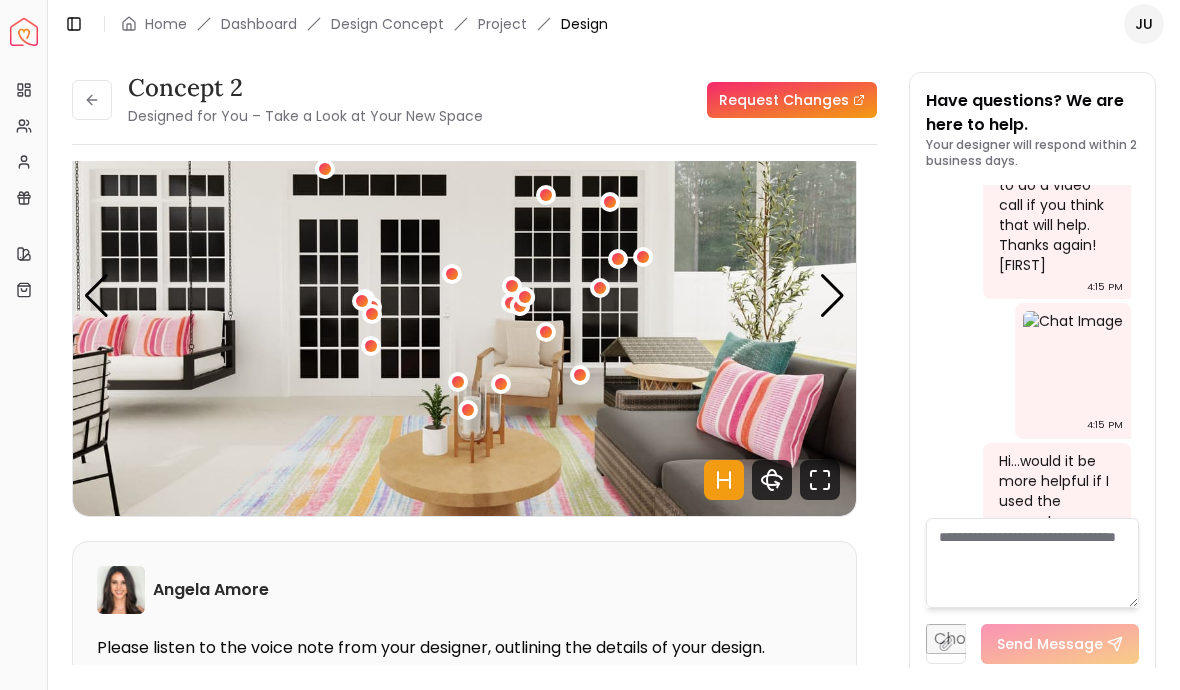 click at bounding box center [832, 296] 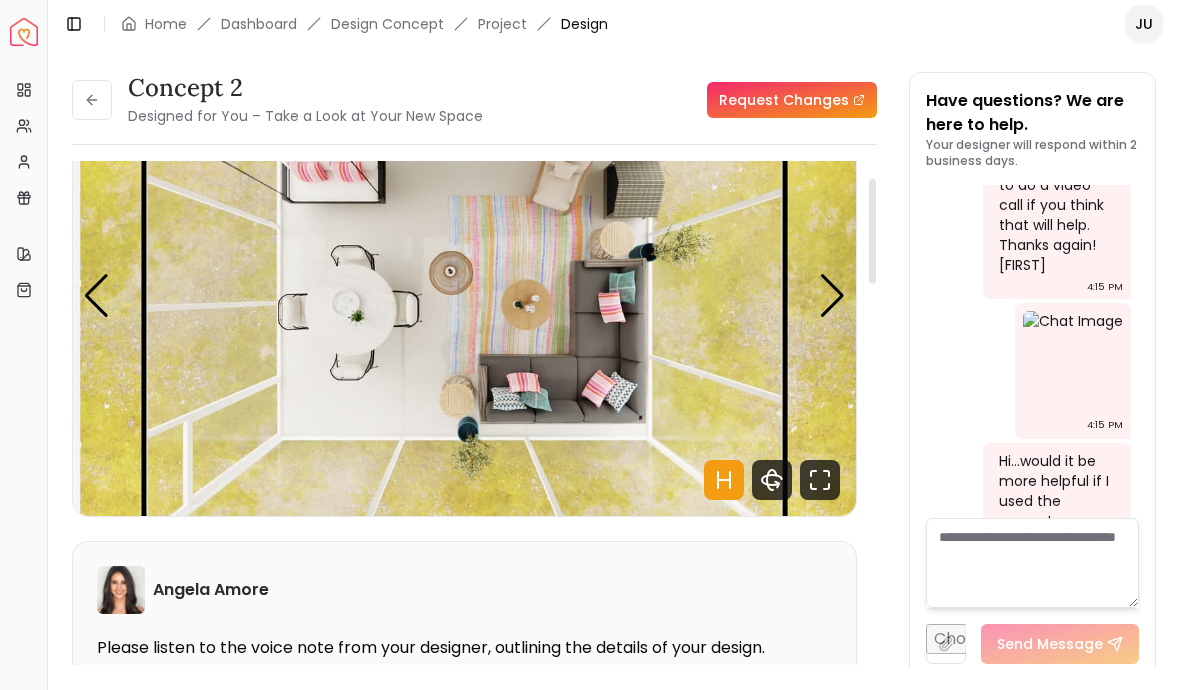 click on "Audio Note:" at bounding box center [140, 692] 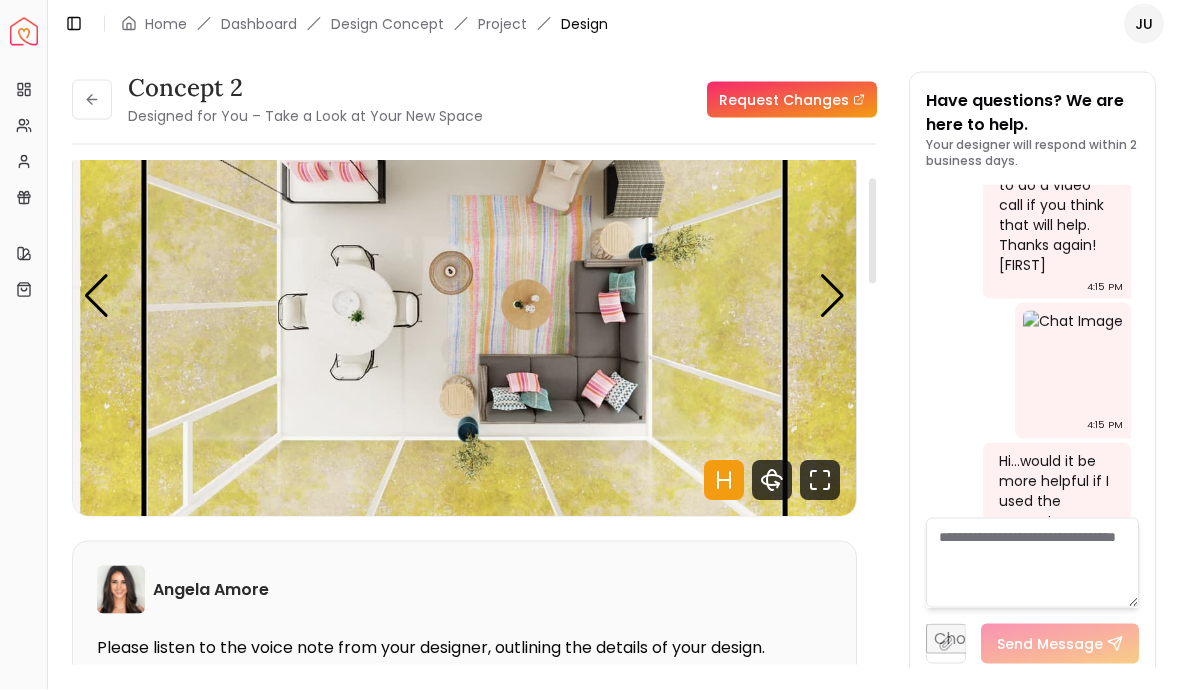 scroll, scrollTop: 65, scrollLeft: 0, axis: vertical 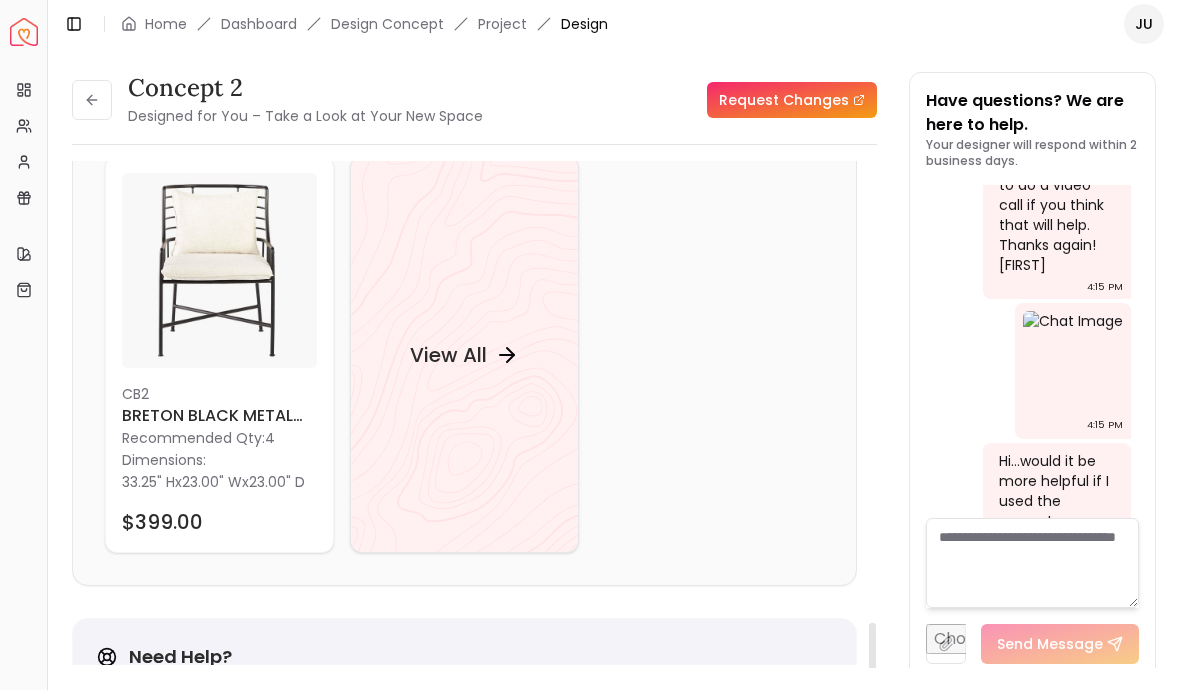 click on "View All" at bounding box center [448, 355] 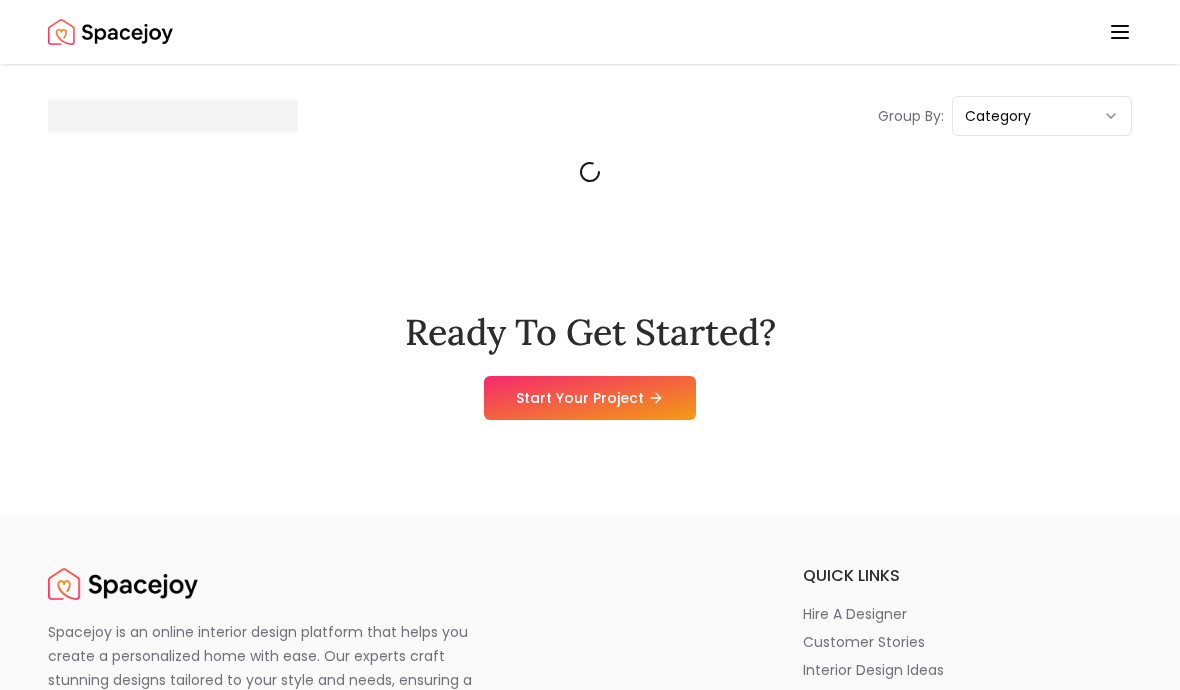 scroll, scrollTop: 0, scrollLeft: 0, axis: both 